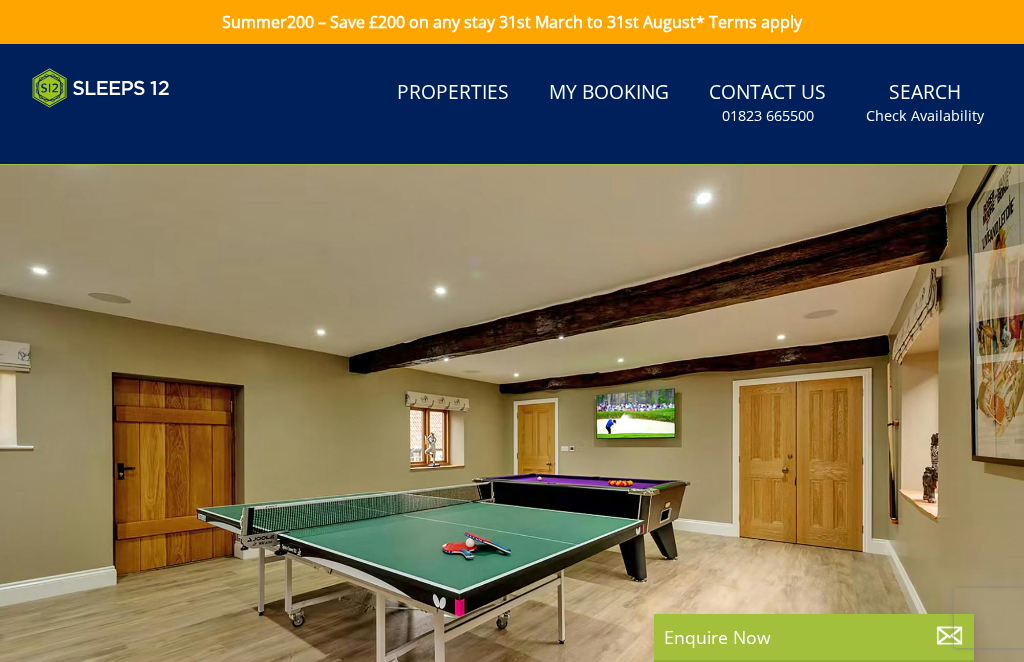 scroll, scrollTop: 0, scrollLeft: 0, axis: both 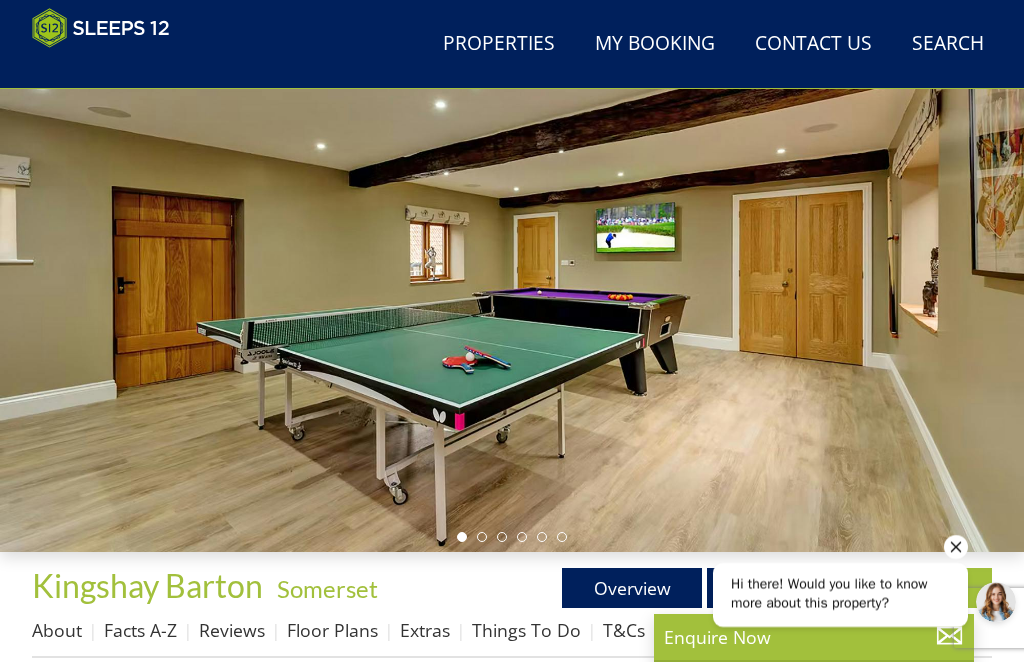 click on "Overview" at bounding box center (632, 588) 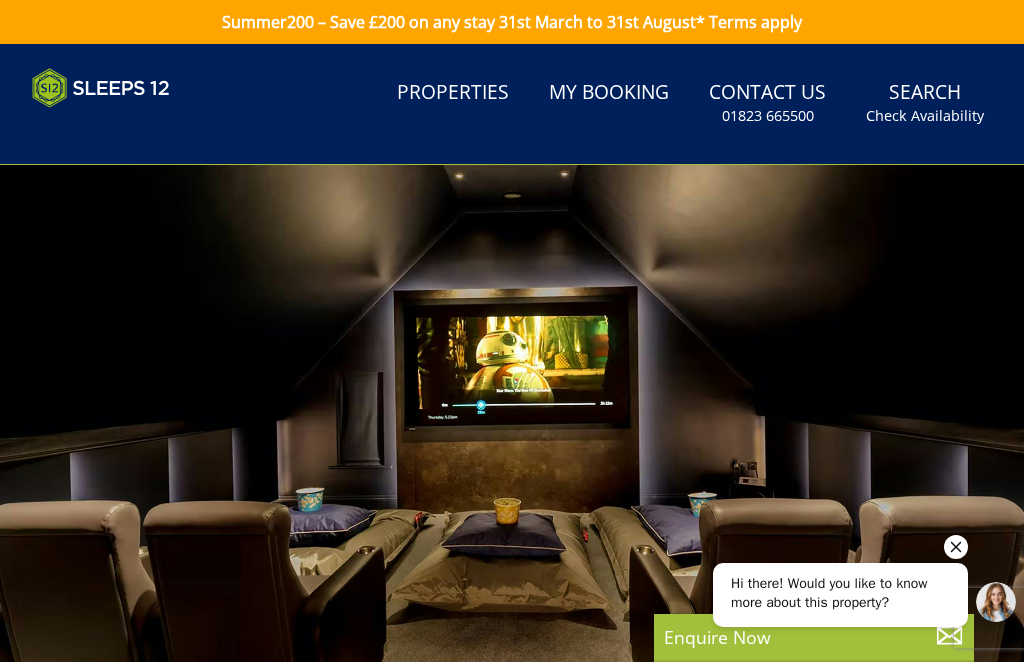 scroll, scrollTop: 0, scrollLeft: 0, axis: both 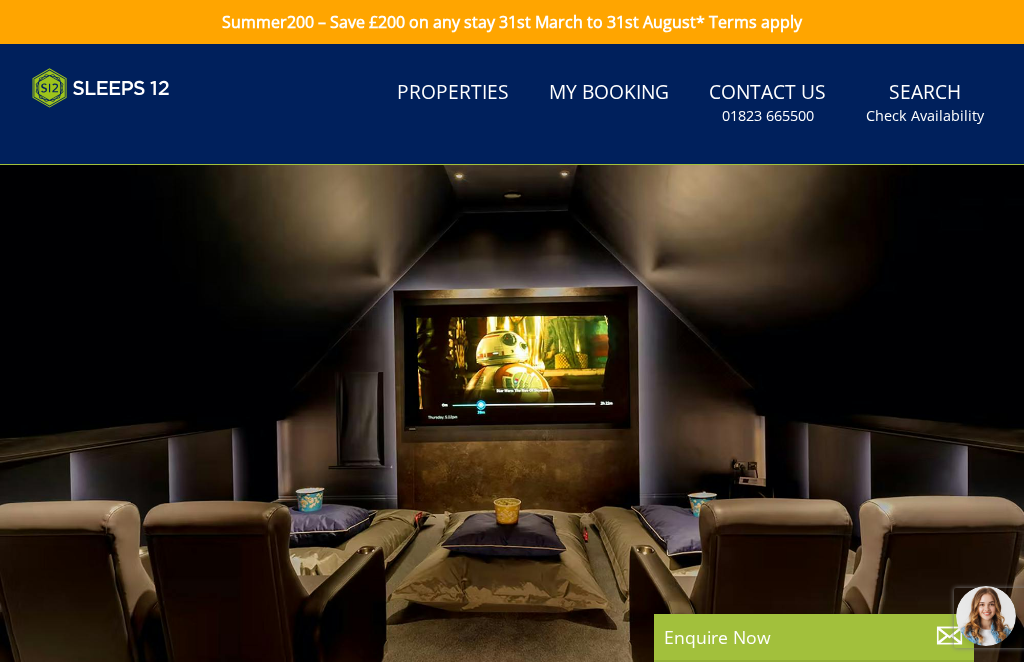 click at bounding box center [512, 451] 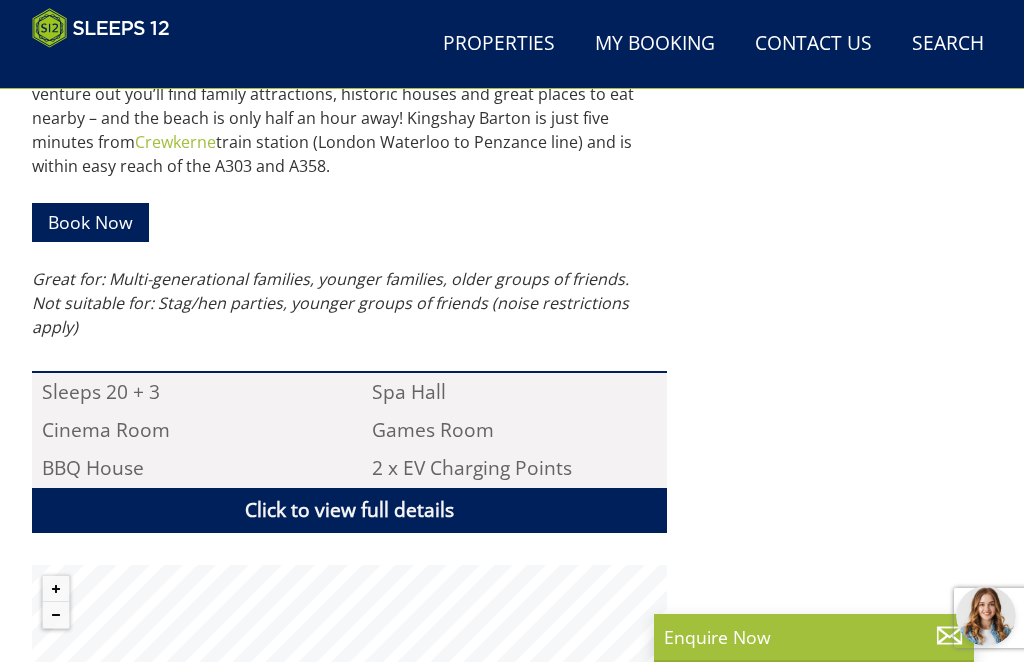 scroll, scrollTop: 1114, scrollLeft: 0, axis: vertical 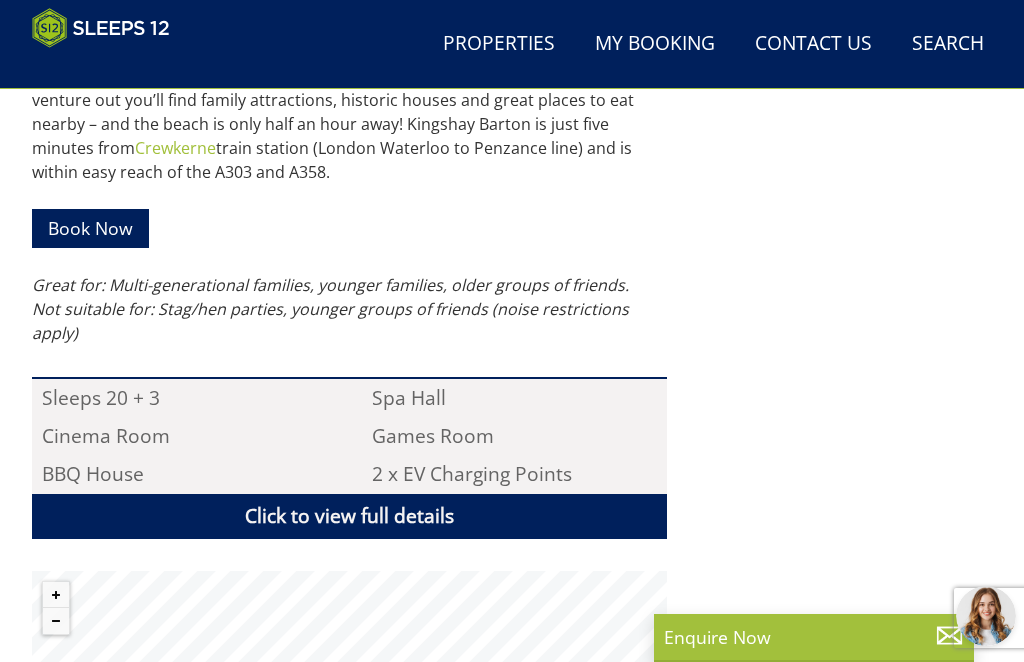 click on "Great for: Multi-generational families, younger families, older groups of friends.
Not suitable for: Stag/hen parties, younger groups of friends (noise restrictions apply)" at bounding box center (330, 309) 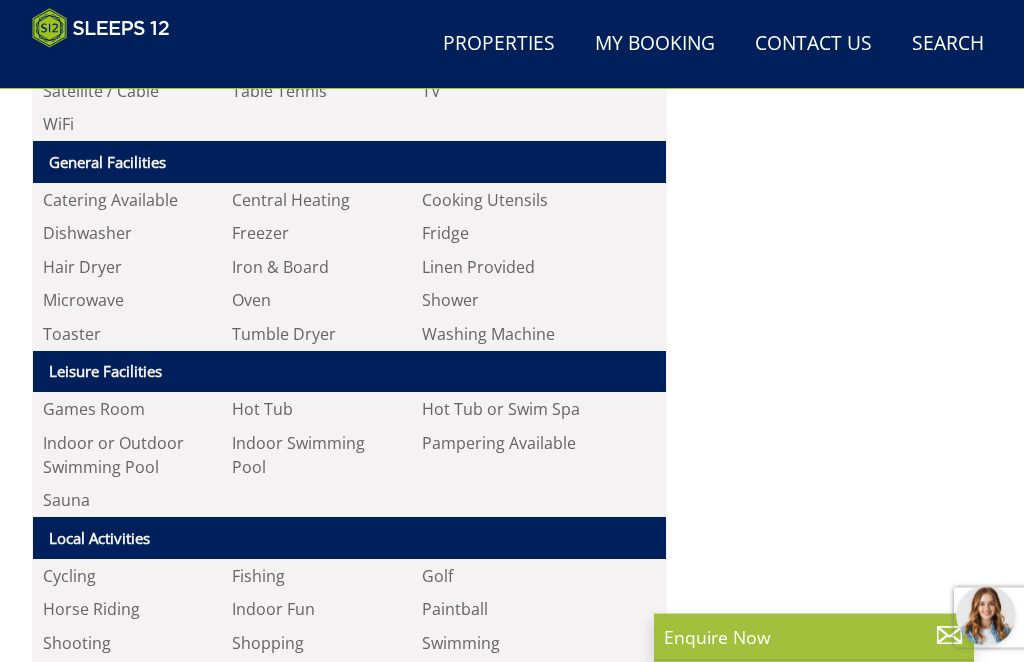 scroll, scrollTop: 2064, scrollLeft: 0, axis: vertical 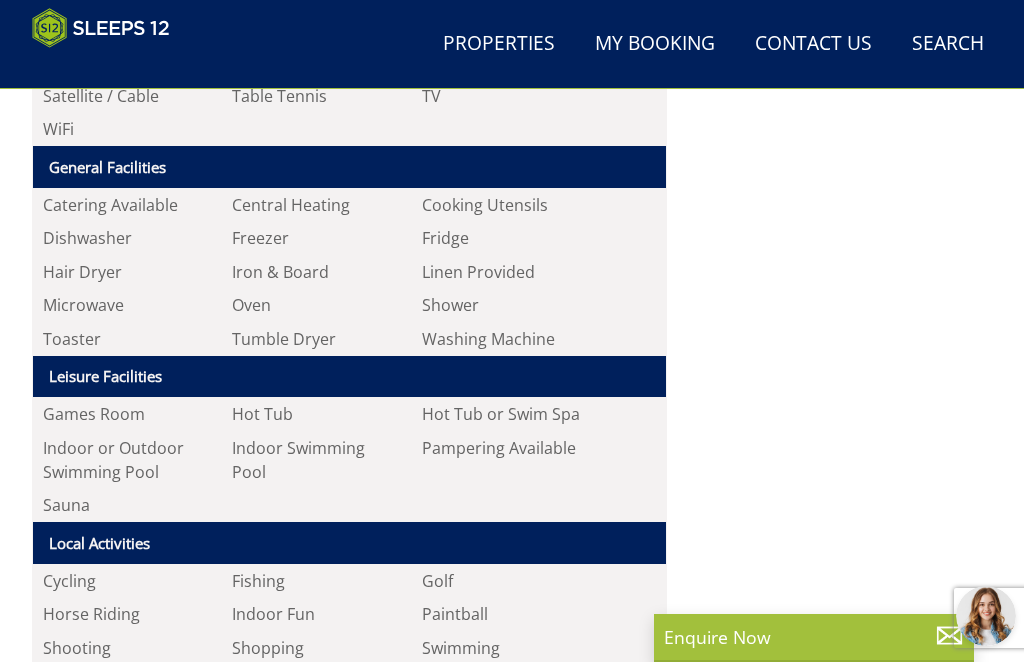 click on "Properties" at bounding box center [499, 44] 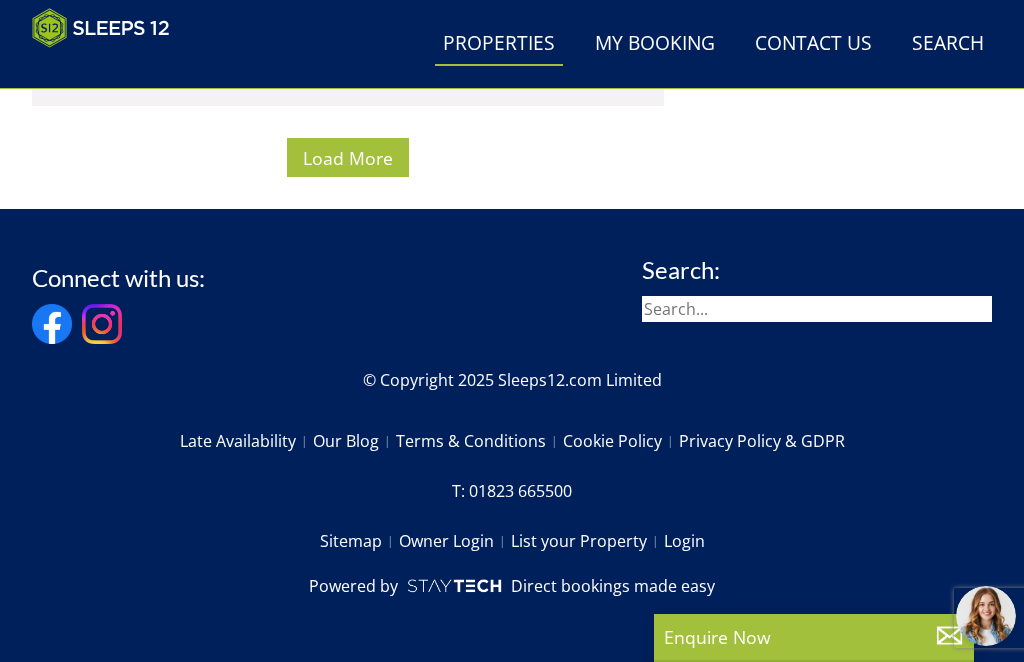 scroll, scrollTop: 15708, scrollLeft: 0, axis: vertical 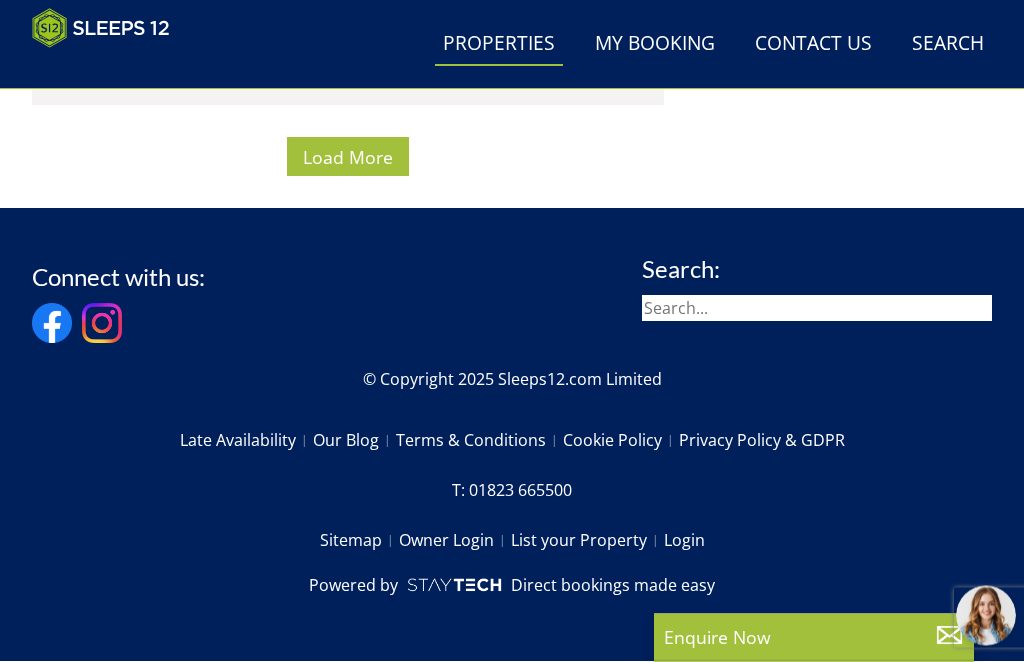 click on "Load More" at bounding box center [348, 157] 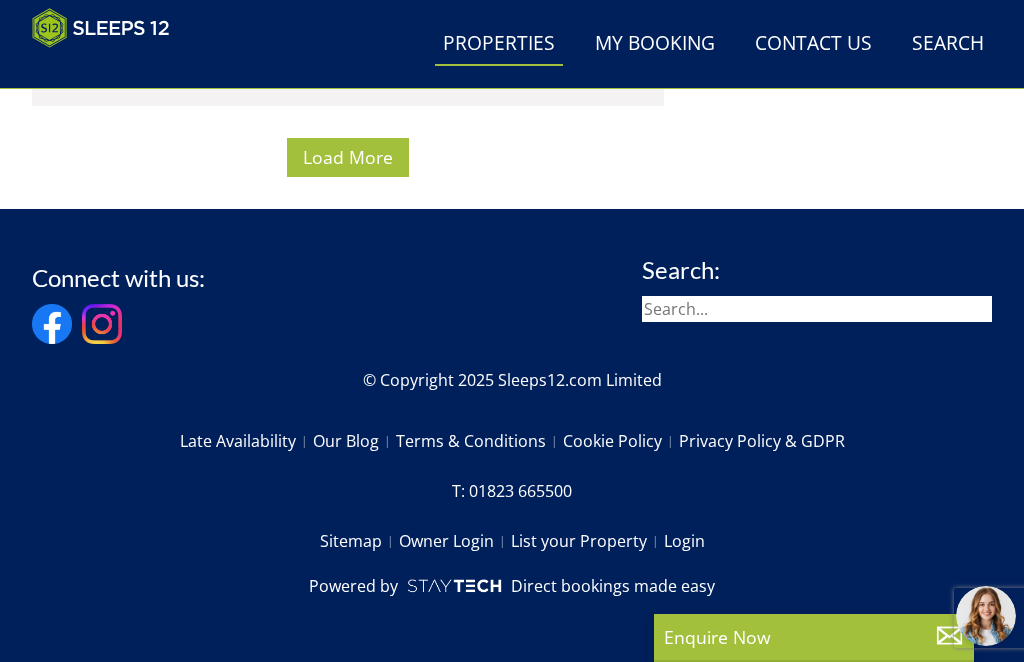 scroll, scrollTop: 30699, scrollLeft: 0, axis: vertical 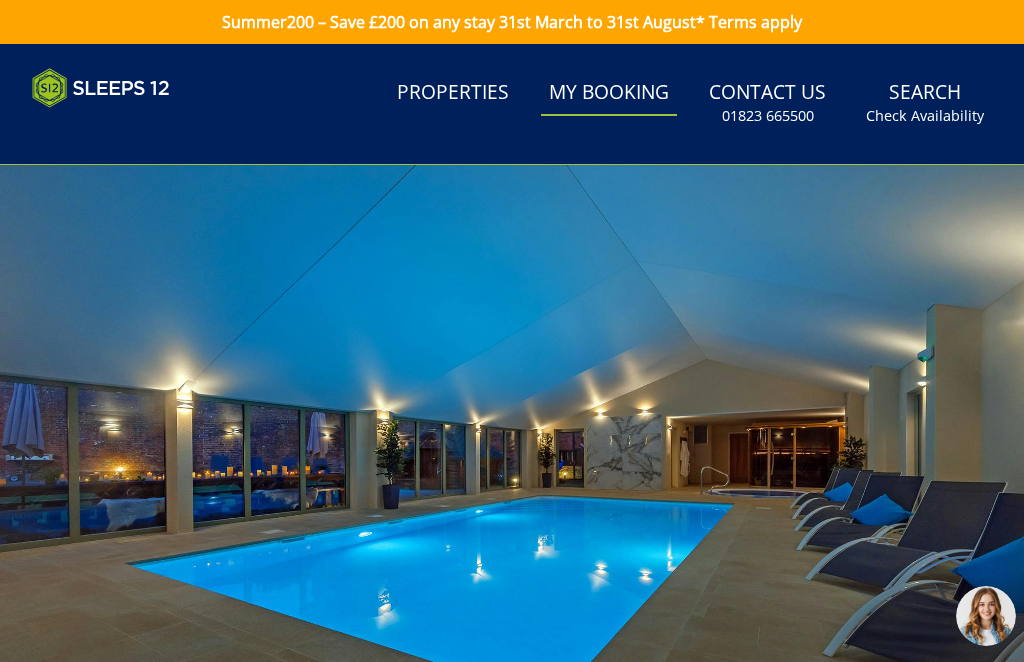 click on "Search  Check Availability" at bounding box center [925, 103] 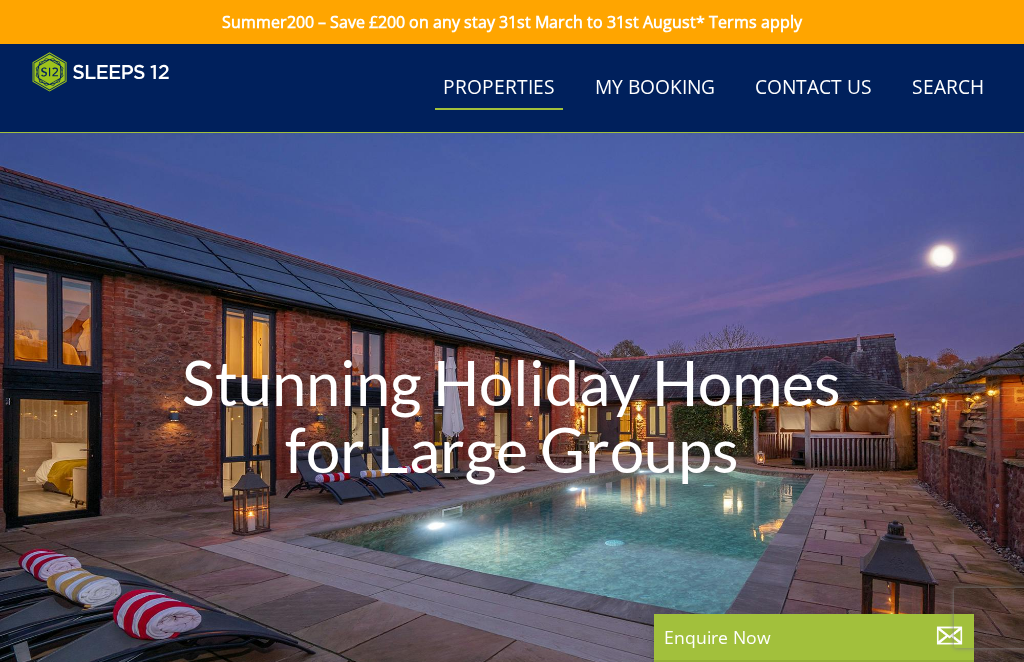 scroll, scrollTop: 15531, scrollLeft: 0, axis: vertical 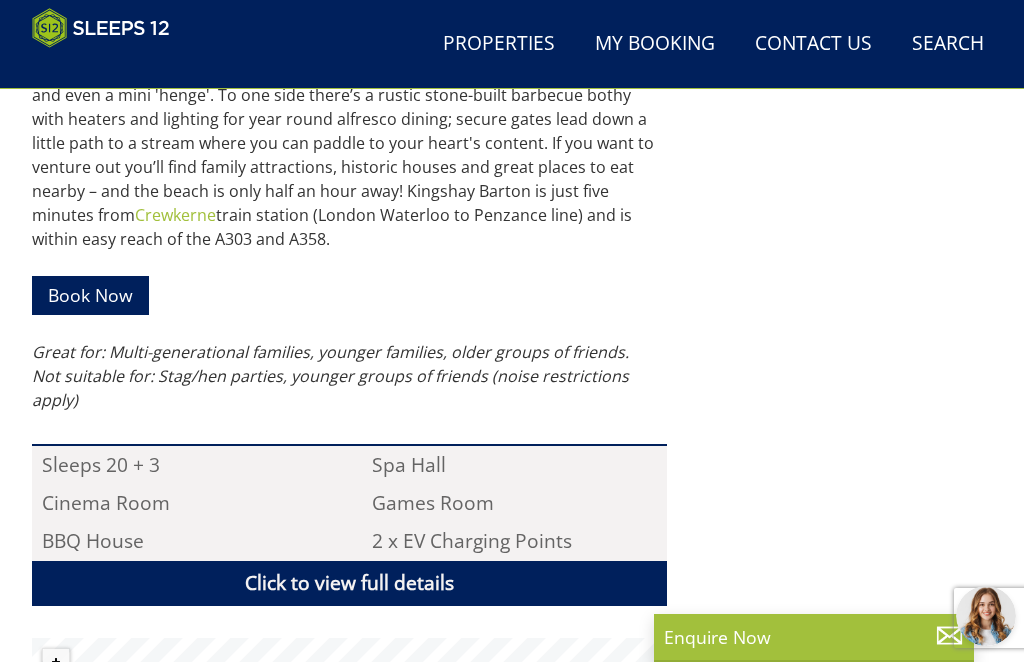 click on "Properties" at bounding box center [499, 44] 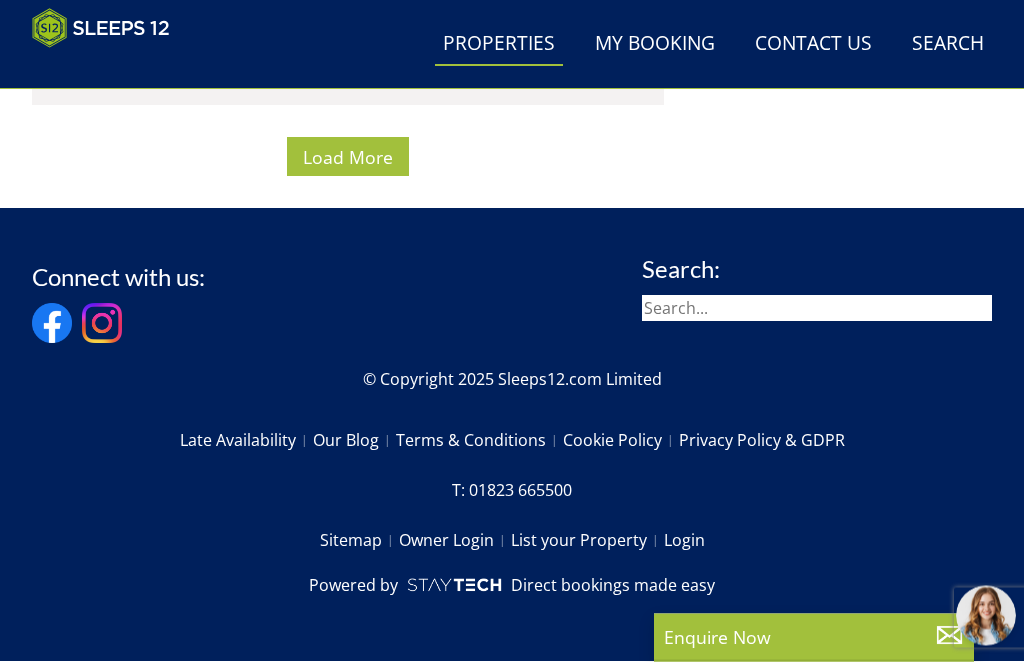 scroll, scrollTop: 15640, scrollLeft: 0, axis: vertical 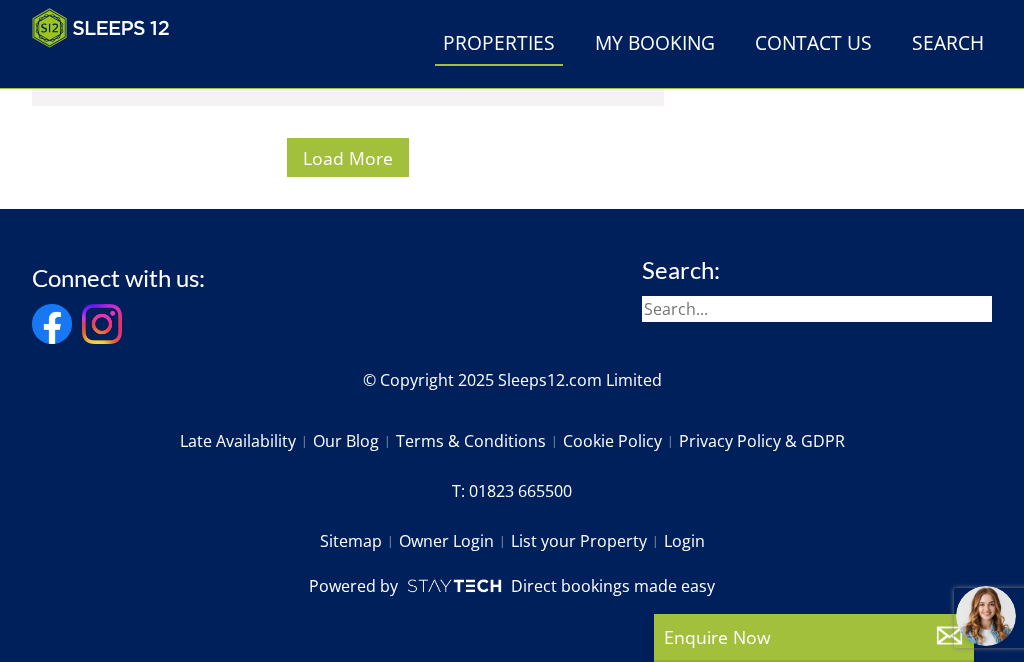 click on "Search  Check Availability" at bounding box center [948, 44] 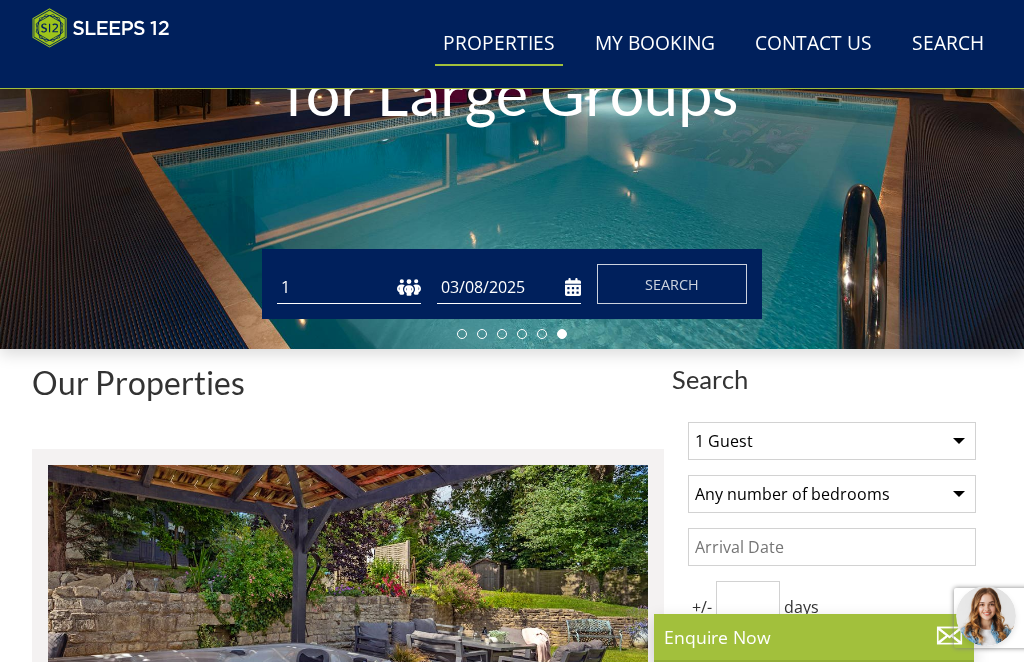 scroll, scrollTop: 341, scrollLeft: 0, axis: vertical 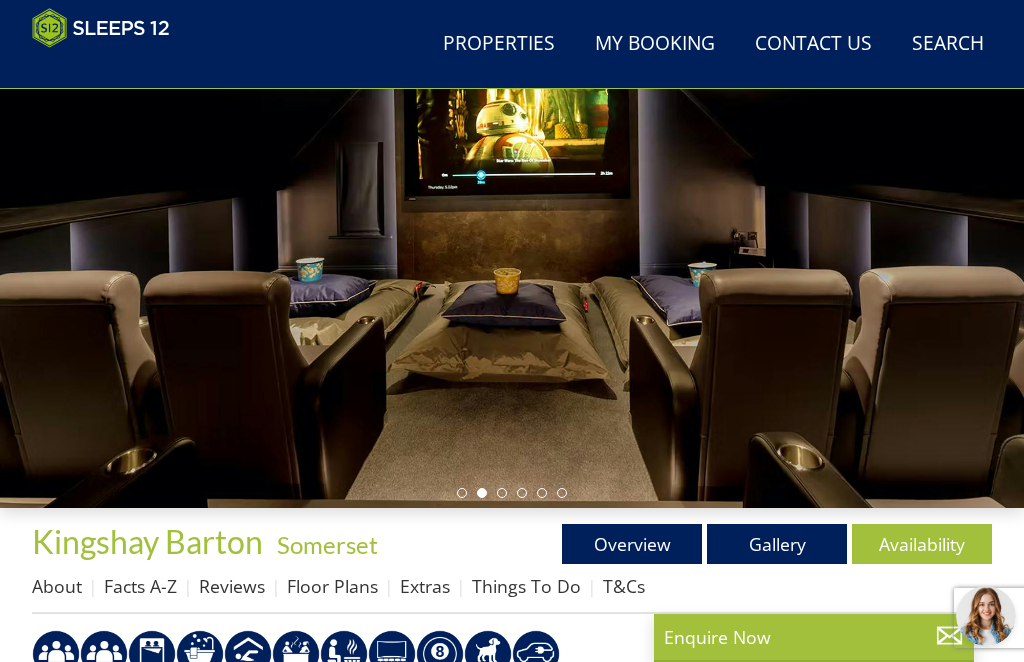 click on "Gallery" at bounding box center (777, 544) 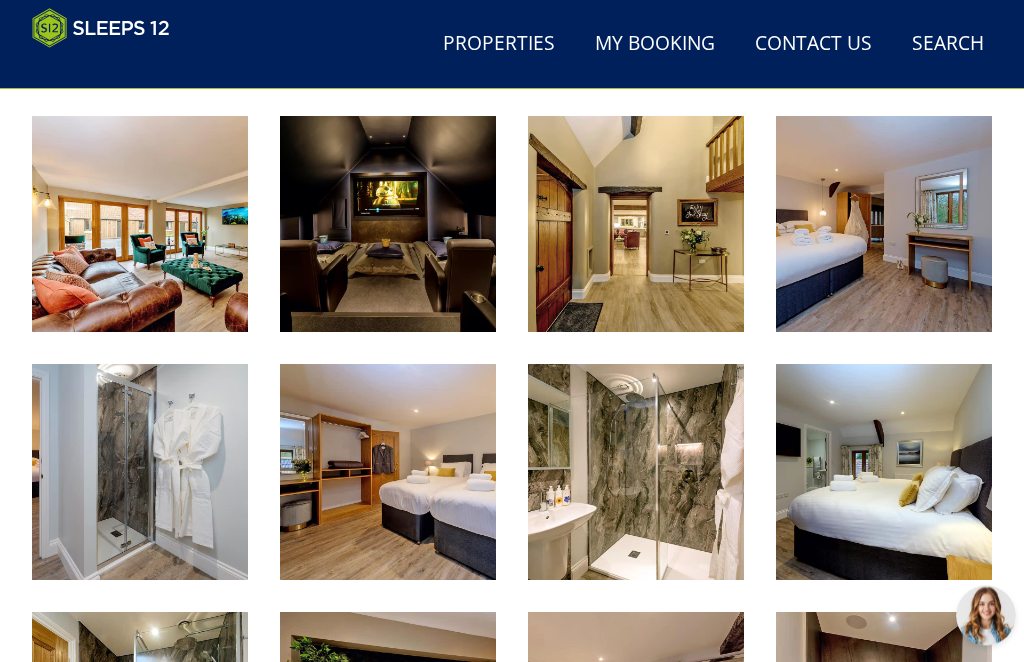 scroll, scrollTop: 1456, scrollLeft: 0, axis: vertical 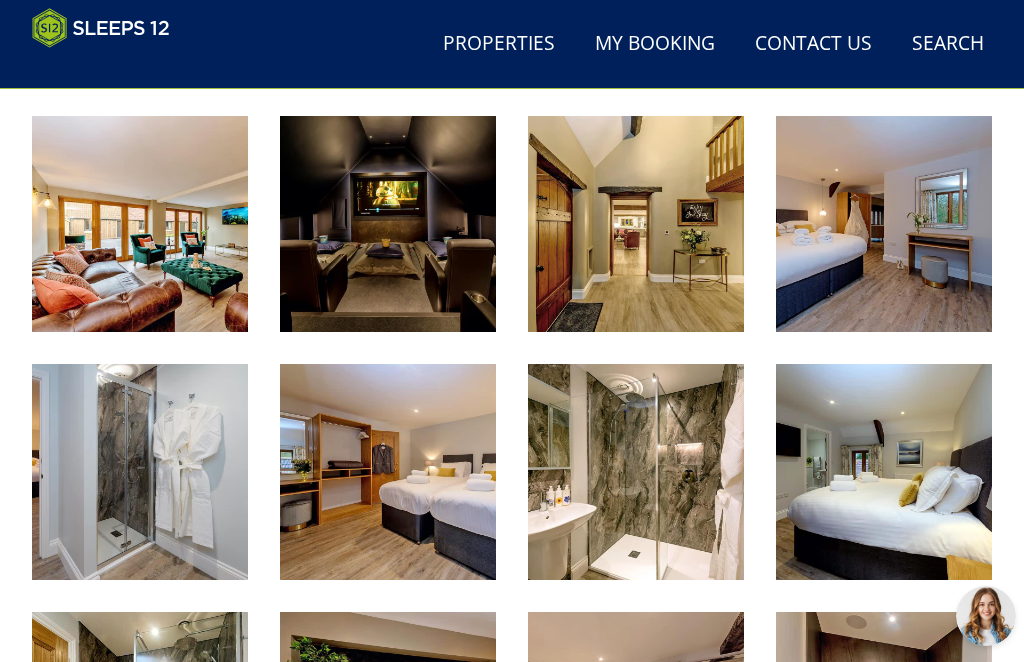 click at bounding box center (388, 472) 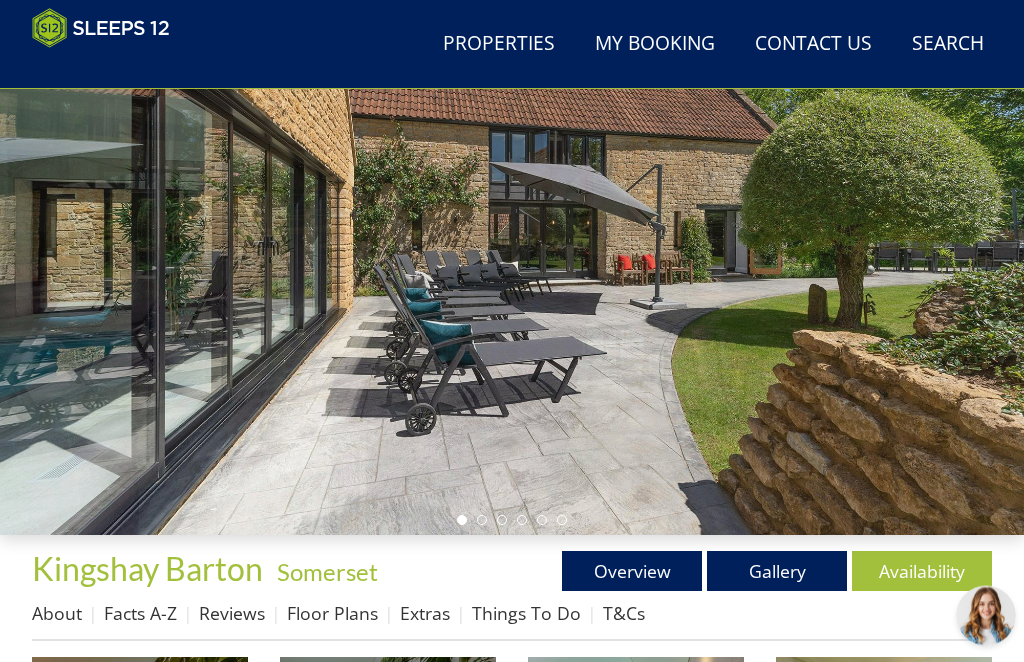 scroll, scrollTop: 171, scrollLeft: 0, axis: vertical 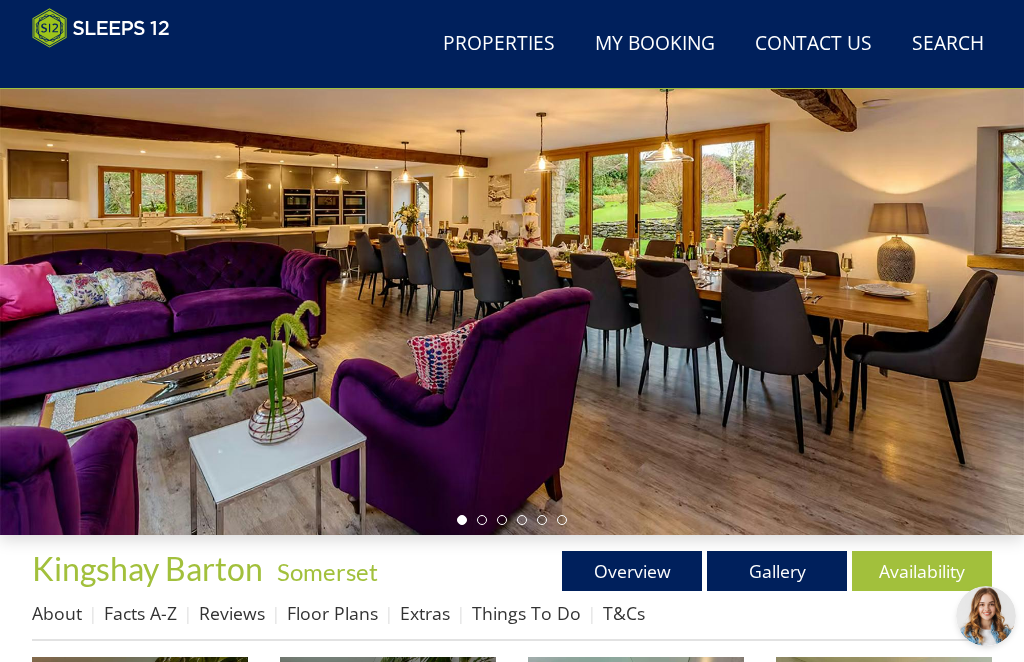click on "Floor Plans" at bounding box center (332, 613) 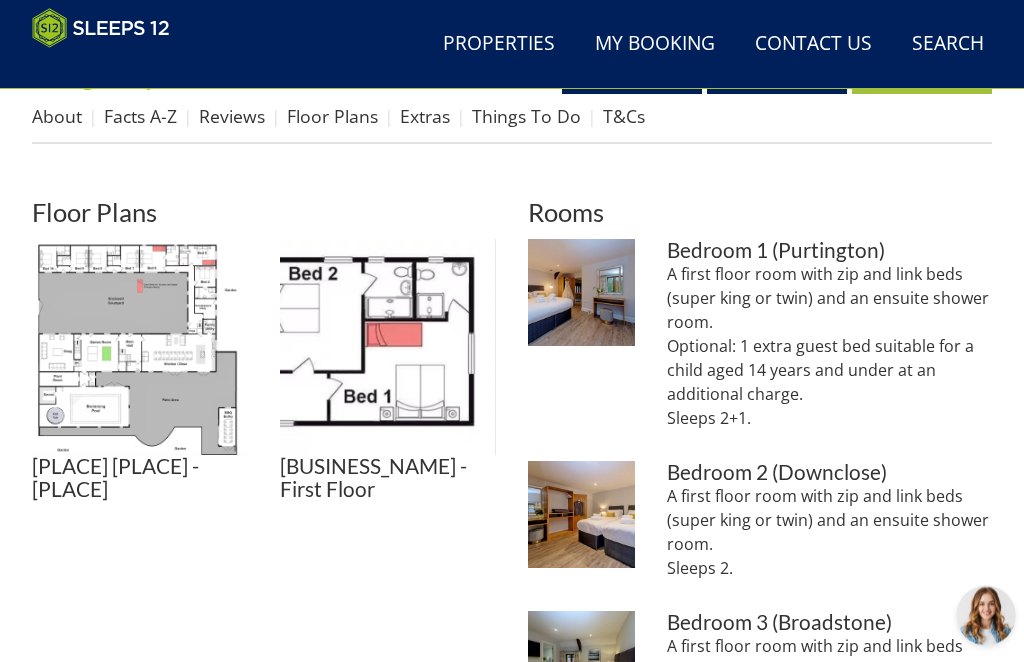 scroll, scrollTop: 668, scrollLeft: 0, axis: vertical 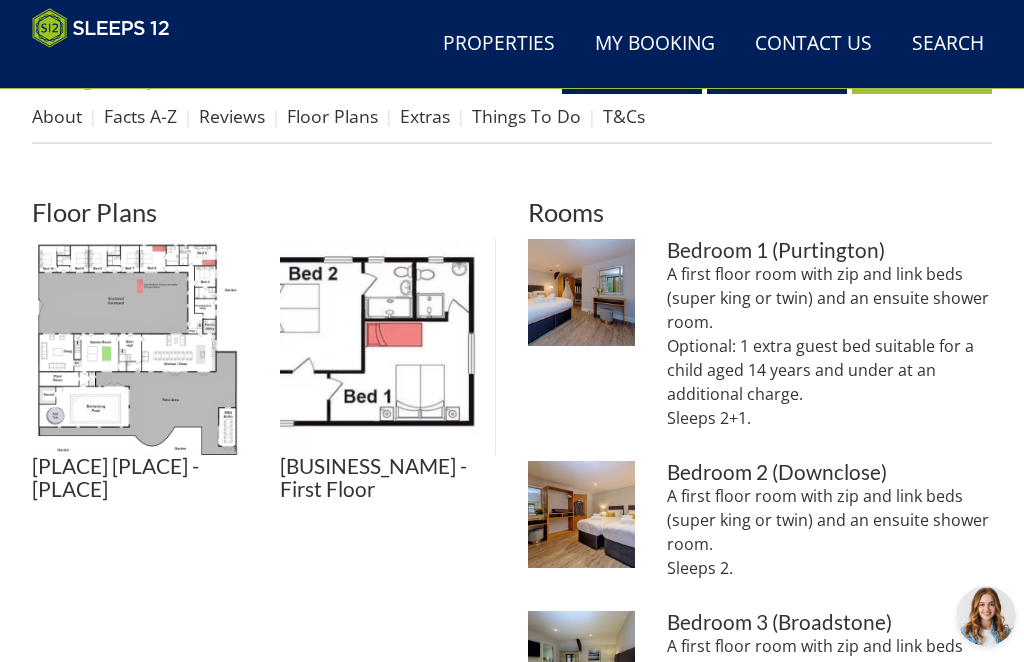 click at bounding box center [140, 347] 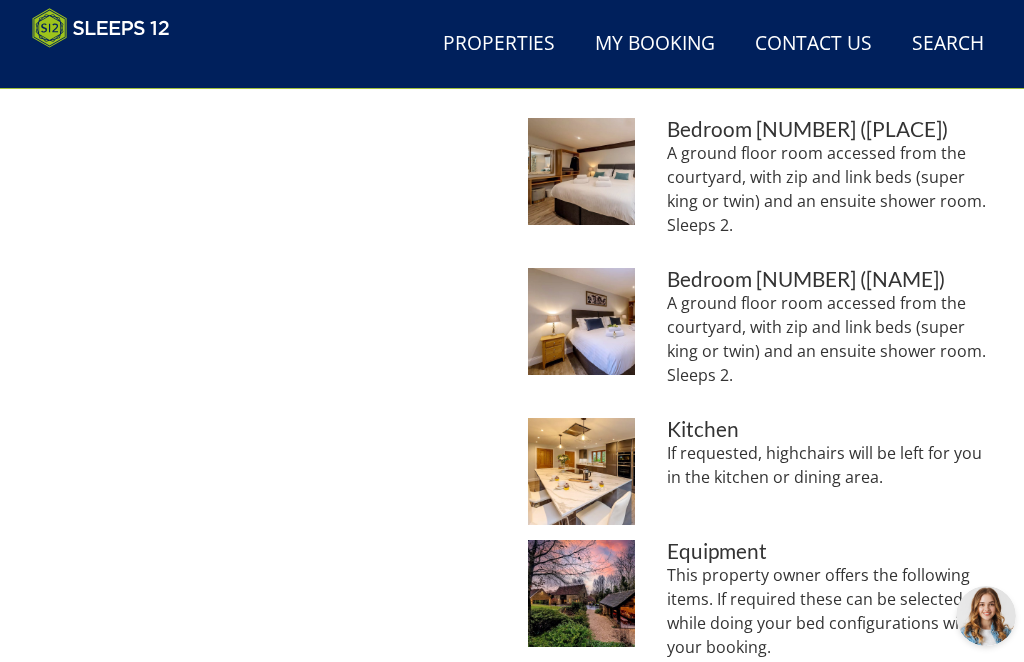 scroll, scrollTop: 2251, scrollLeft: 0, axis: vertical 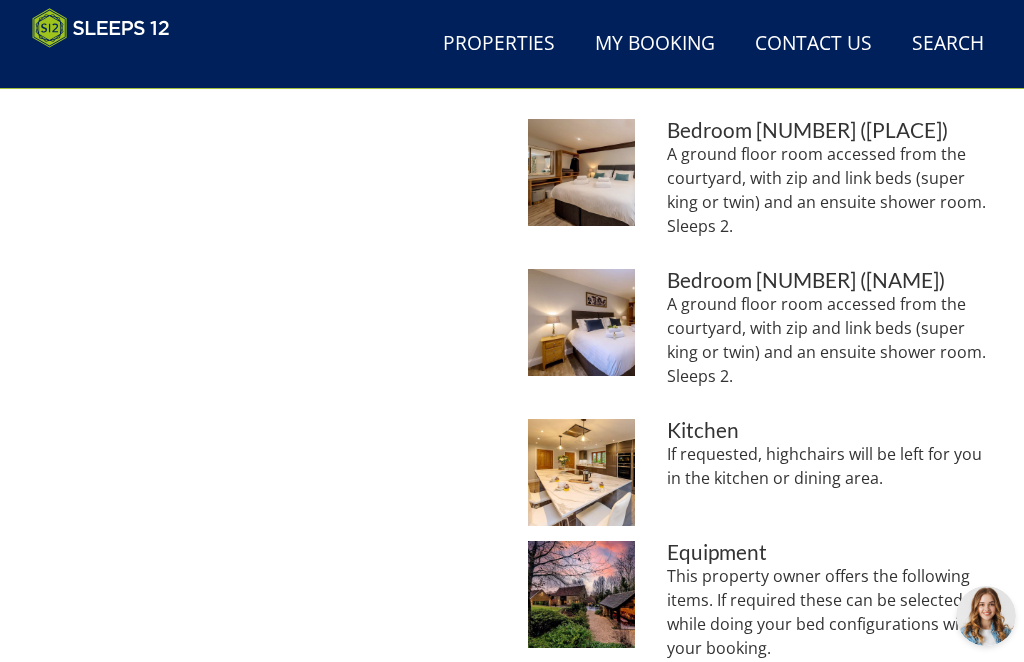 click at bounding box center [581, 594] 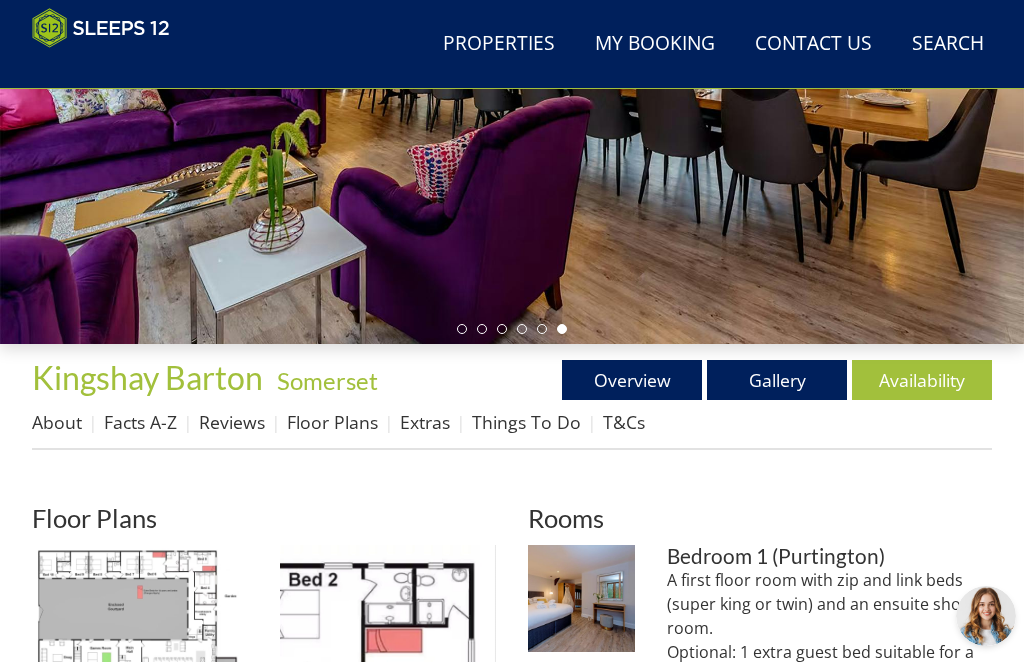 scroll, scrollTop: 388, scrollLeft: 0, axis: vertical 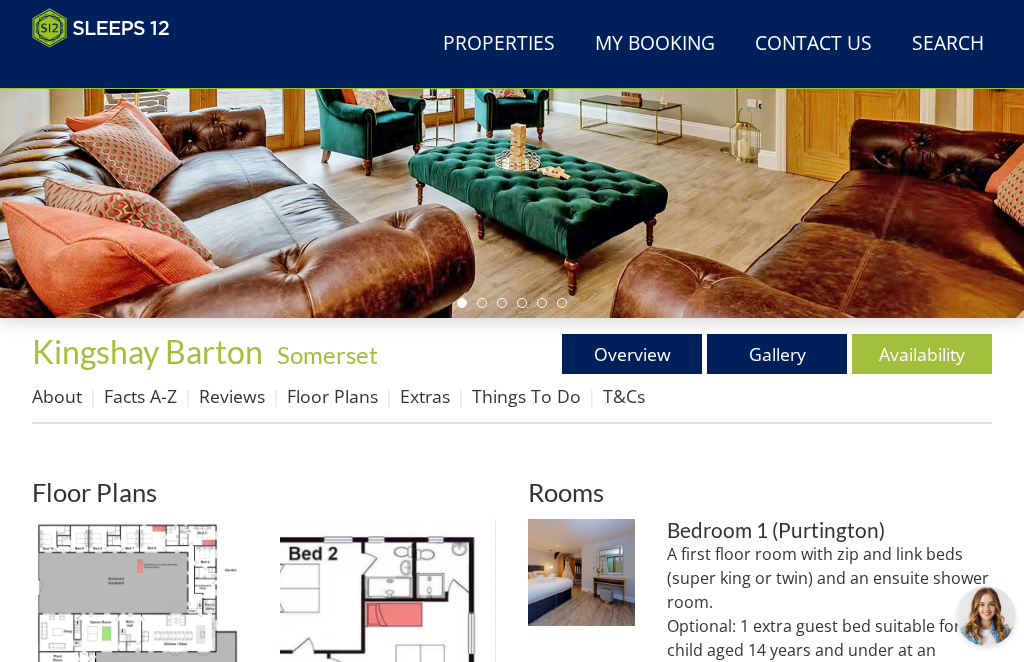 click on "Reviews" at bounding box center (232, 396) 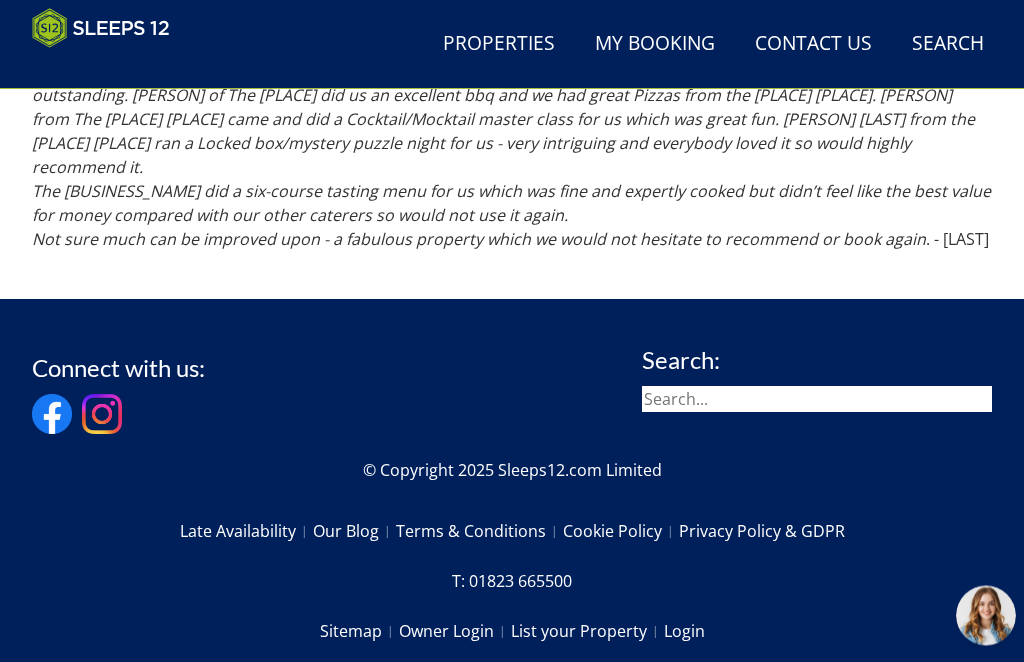 scroll, scrollTop: 3787, scrollLeft: 0, axis: vertical 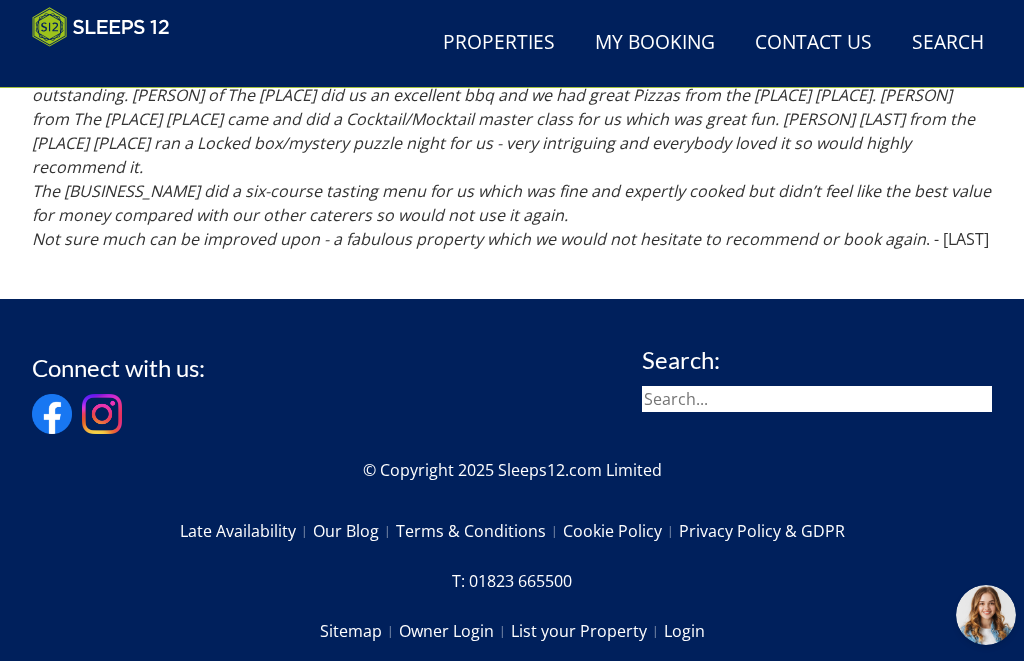 click on "Sitemap" at bounding box center (359, 632) 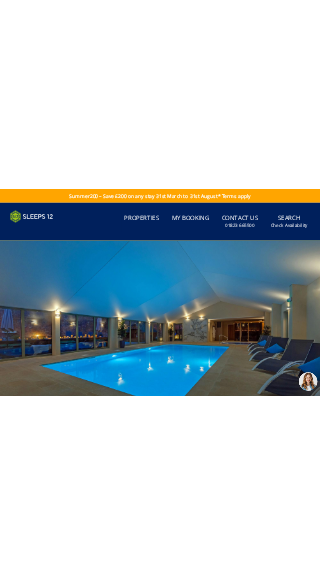 scroll, scrollTop: 0, scrollLeft: 0, axis: both 